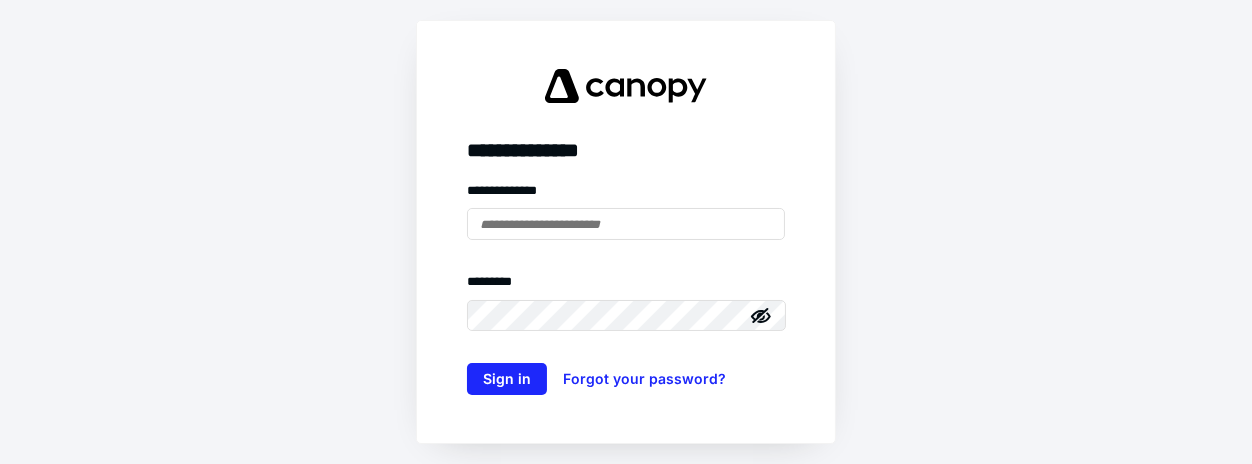 scroll, scrollTop: 0, scrollLeft: 0, axis: both 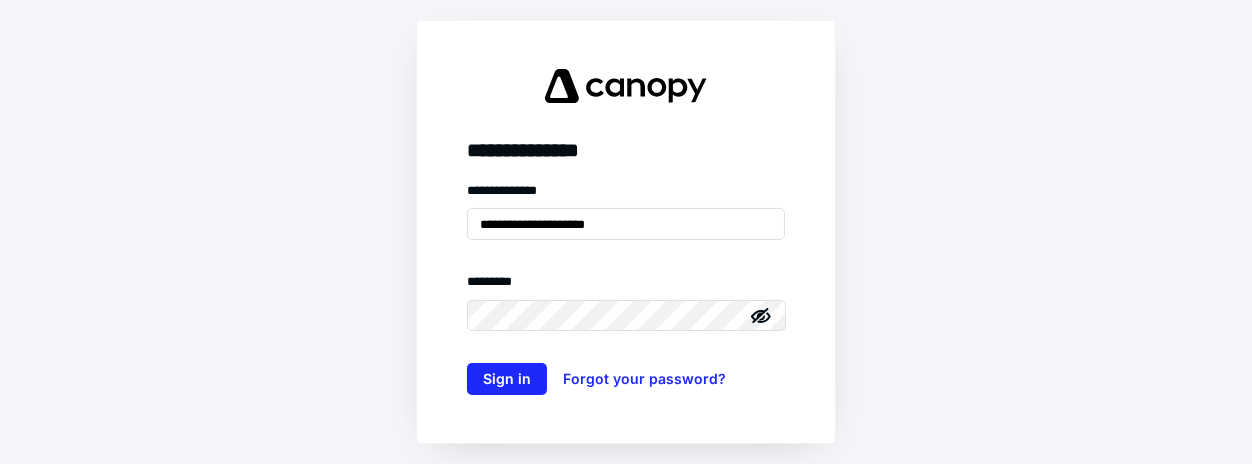 type on "**********" 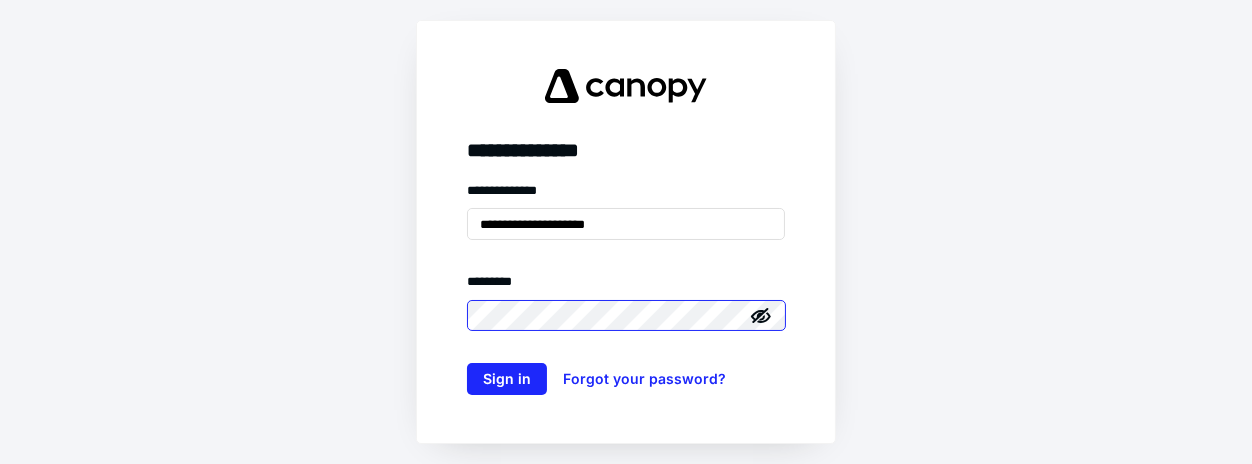 click on "Sign in" at bounding box center (507, 379) 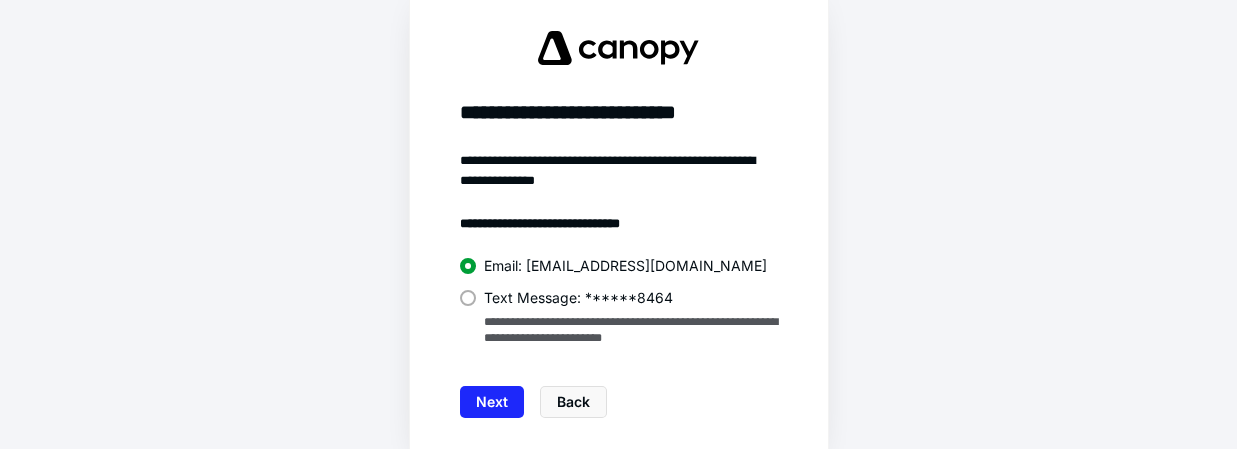 click at bounding box center (468, 298) 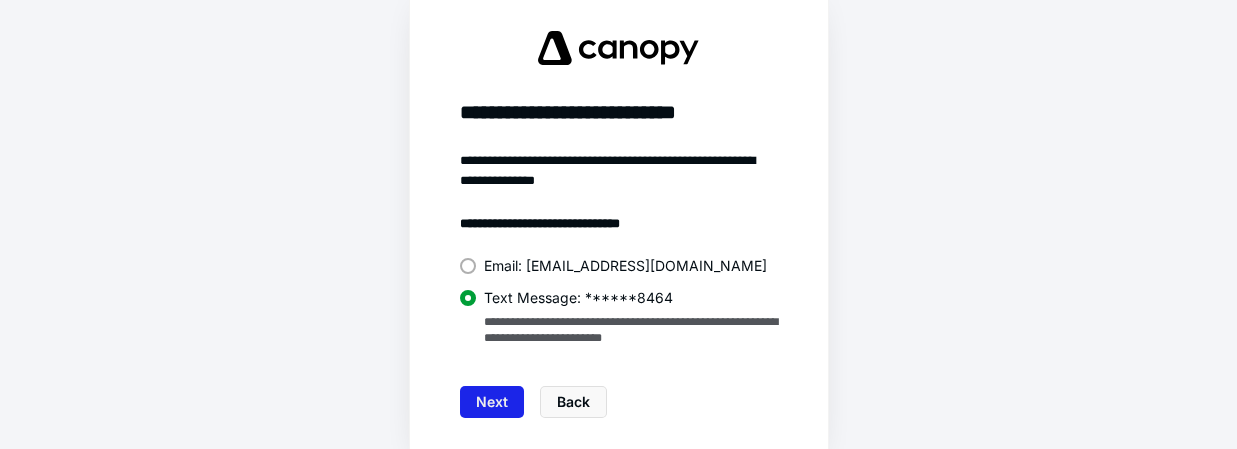click on "Next" at bounding box center [492, 402] 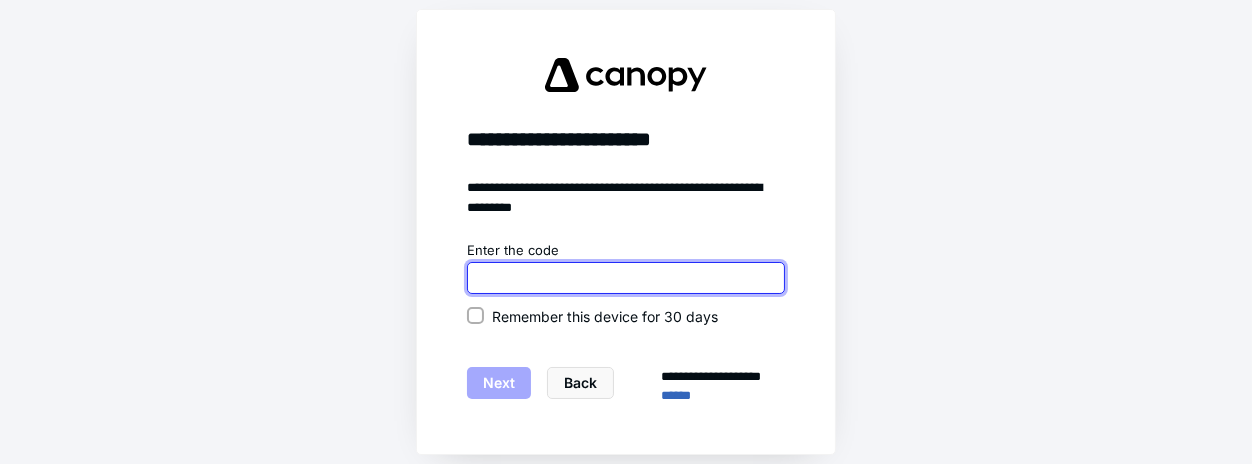 click at bounding box center (626, 278) 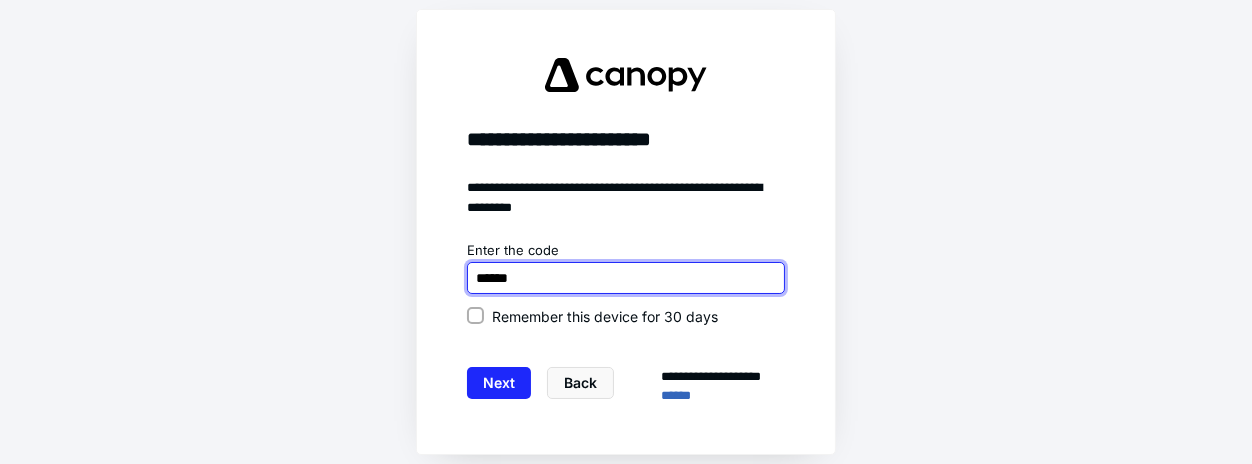 type on "******" 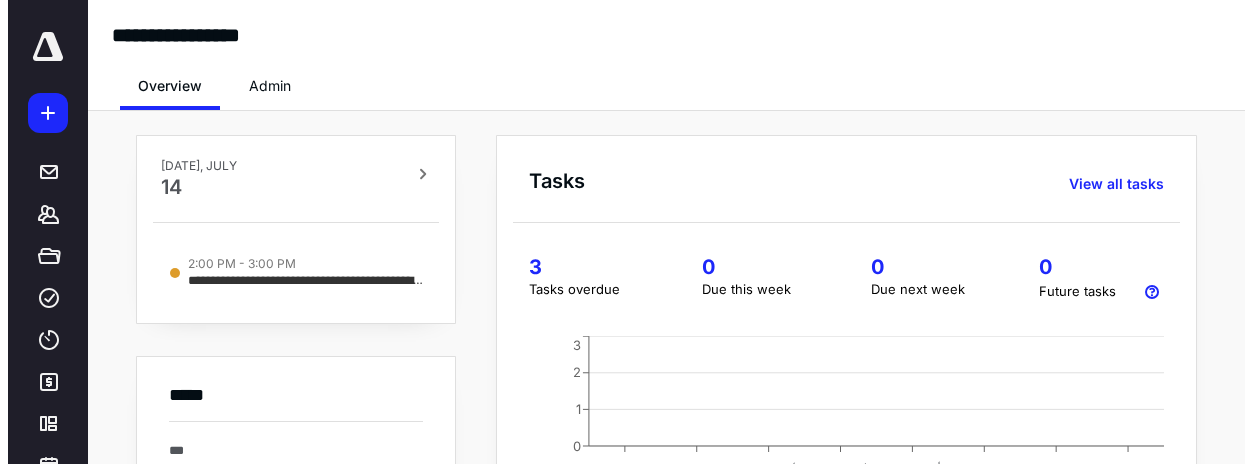 scroll, scrollTop: 0, scrollLeft: 0, axis: both 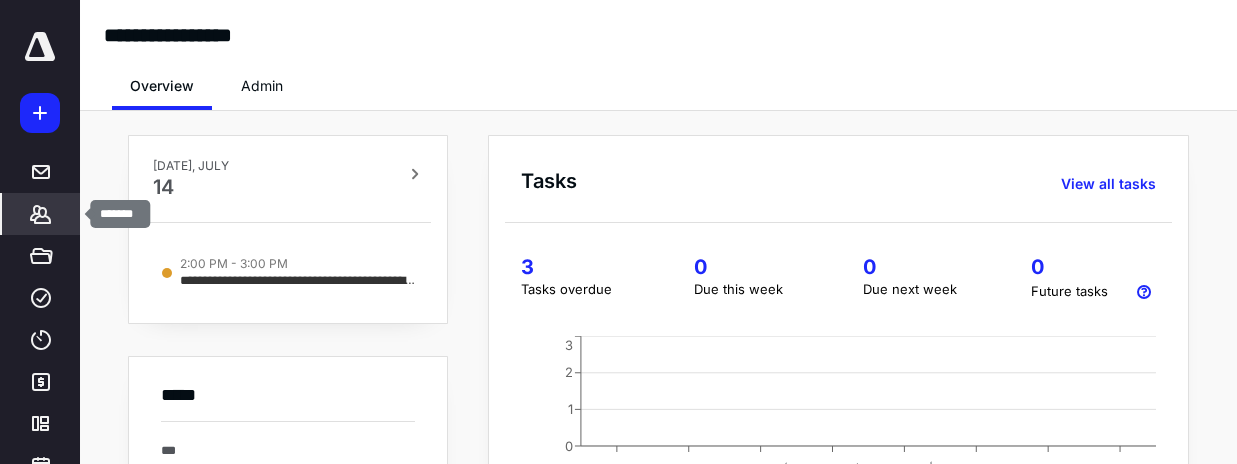 click 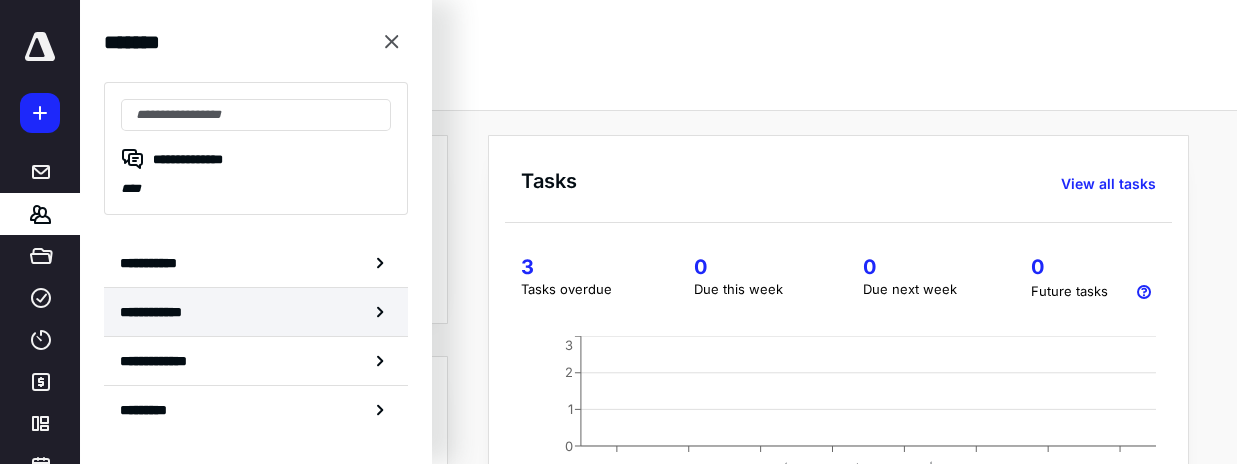 click on "**********" at bounding box center (160, 312) 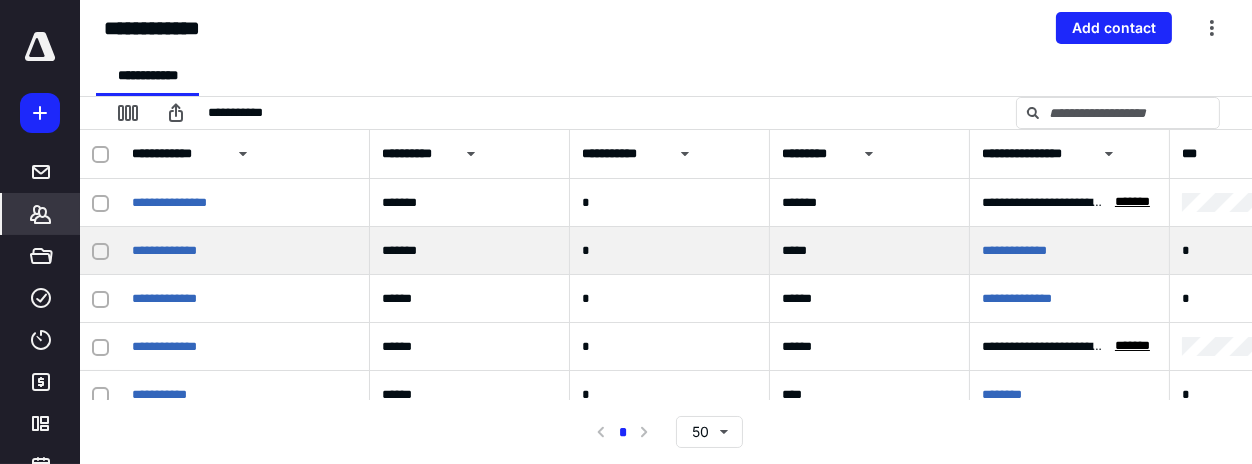 scroll, scrollTop: 0, scrollLeft: 0, axis: both 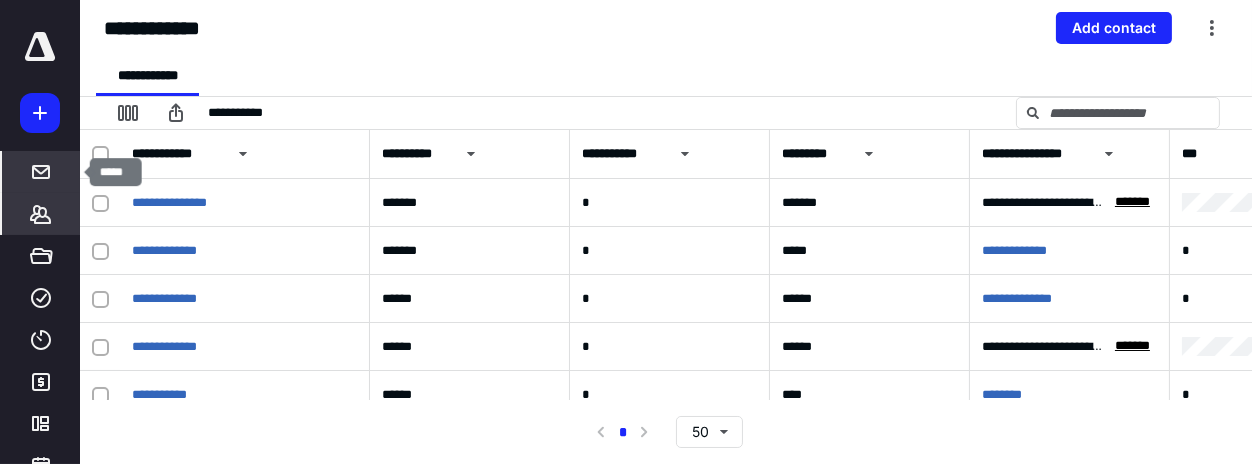 click at bounding box center (41, 172) 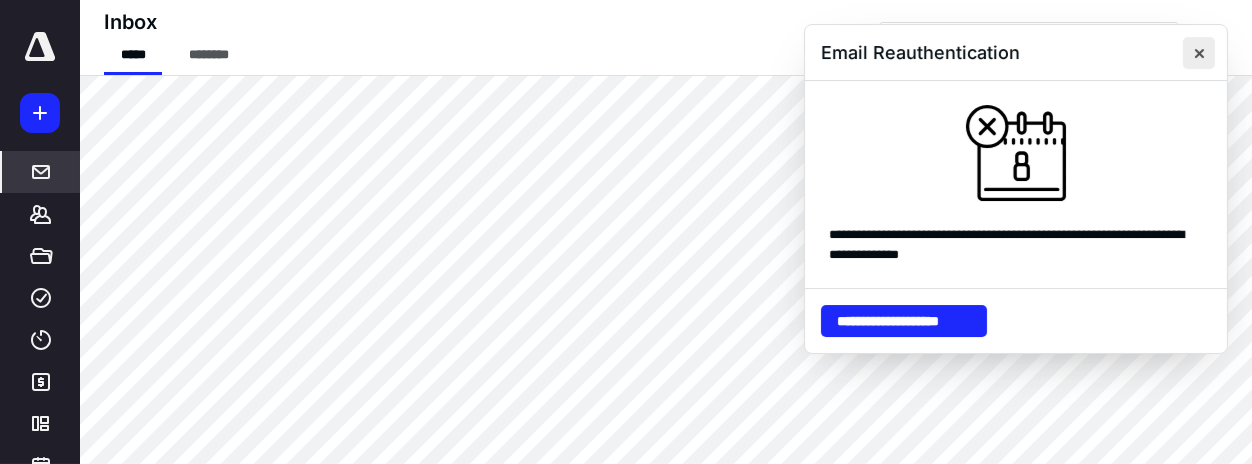 click at bounding box center (1199, 53) 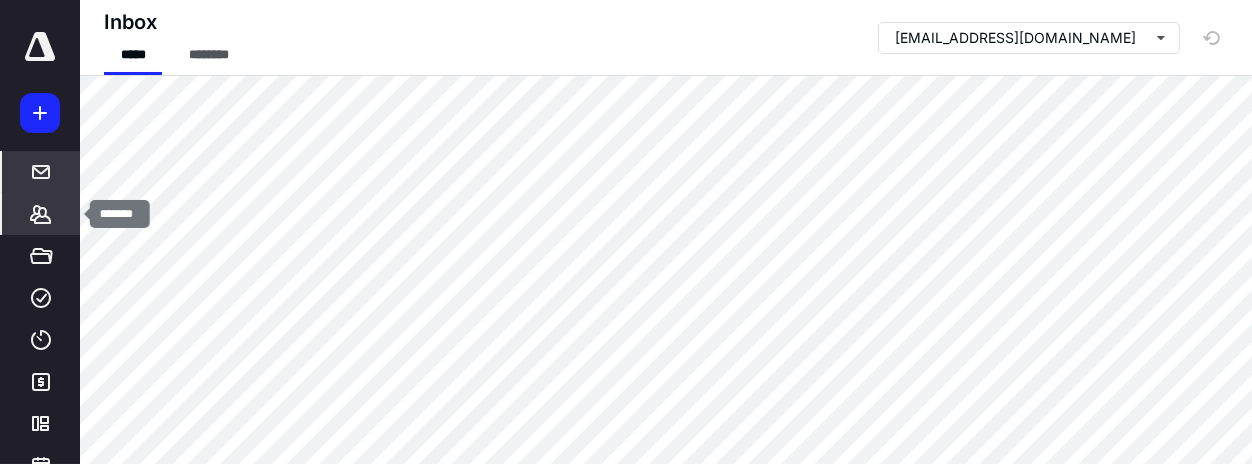 click 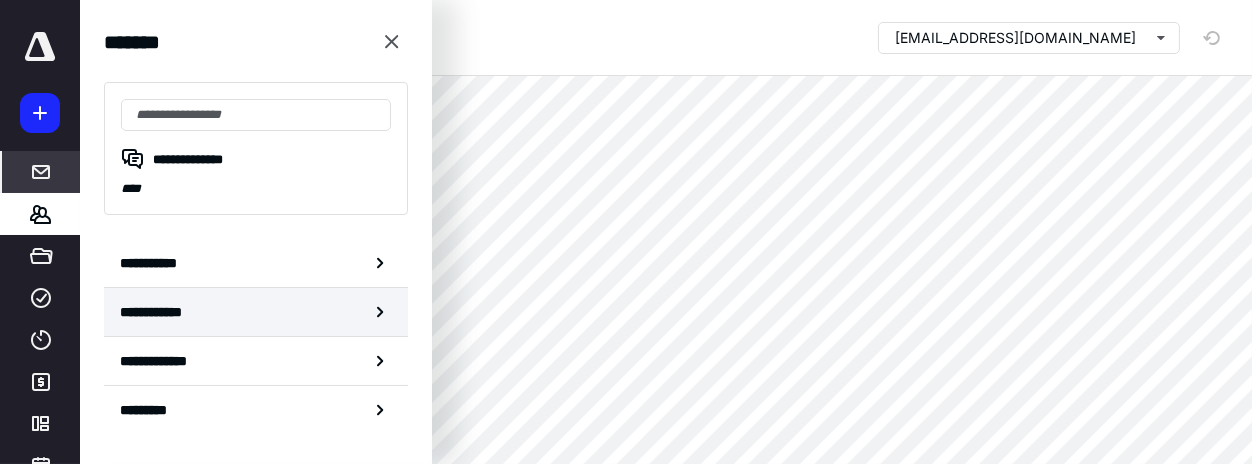 click on "**********" at bounding box center [160, 312] 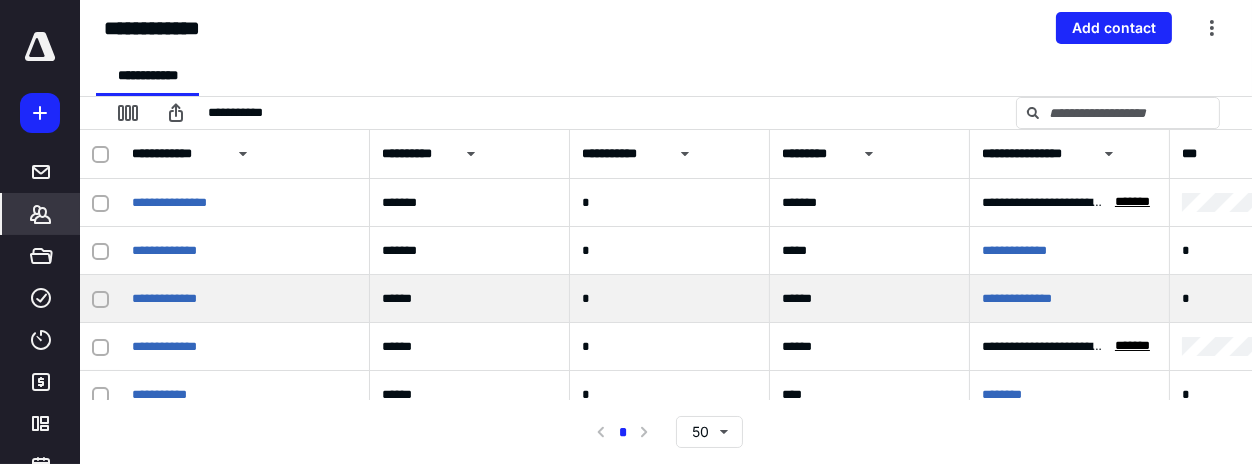 scroll, scrollTop: 0, scrollLeft: 0, axis: both 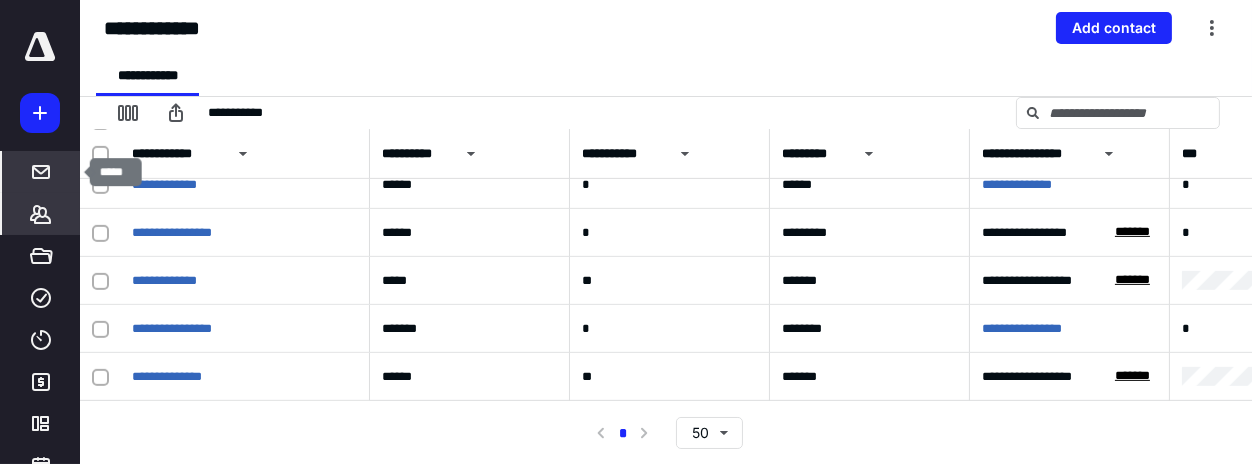 click 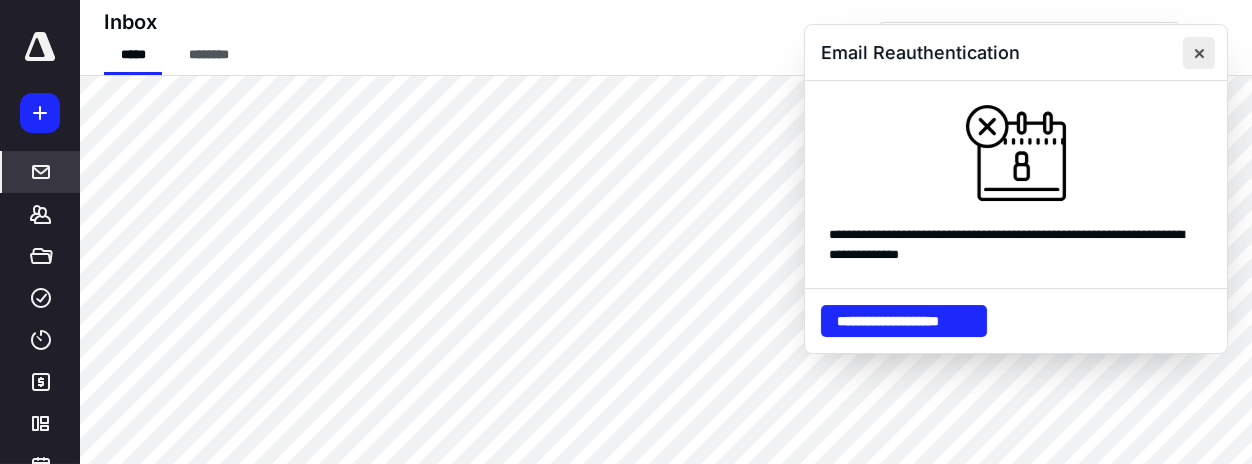 click at bounding box center [1199, 53] 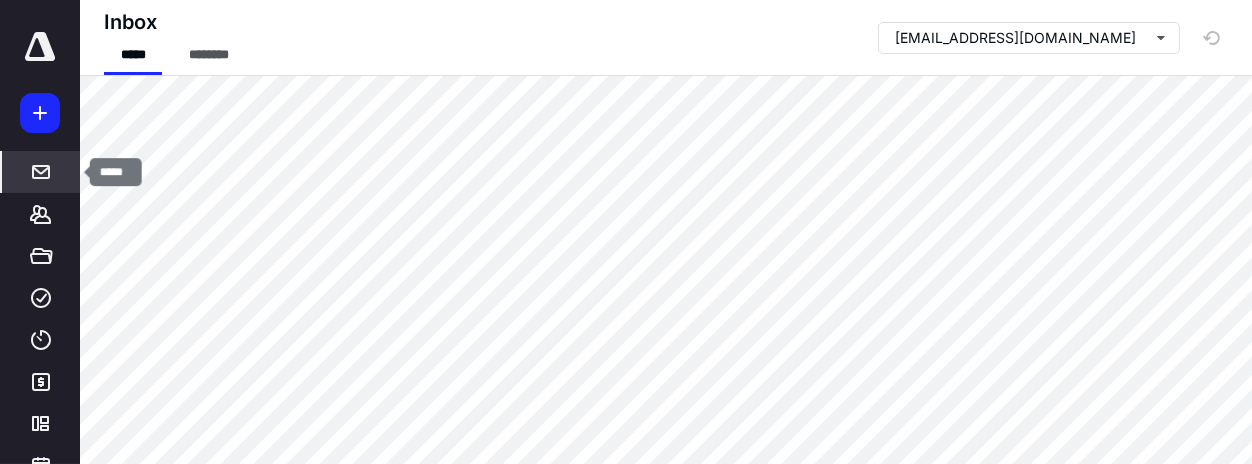 click 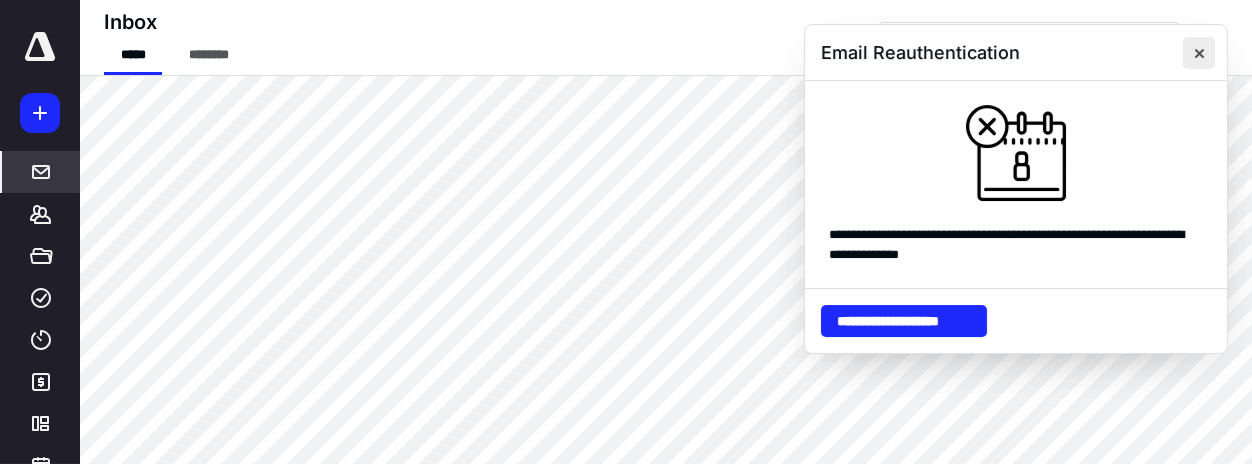 click at bounding box center [1199, 53] 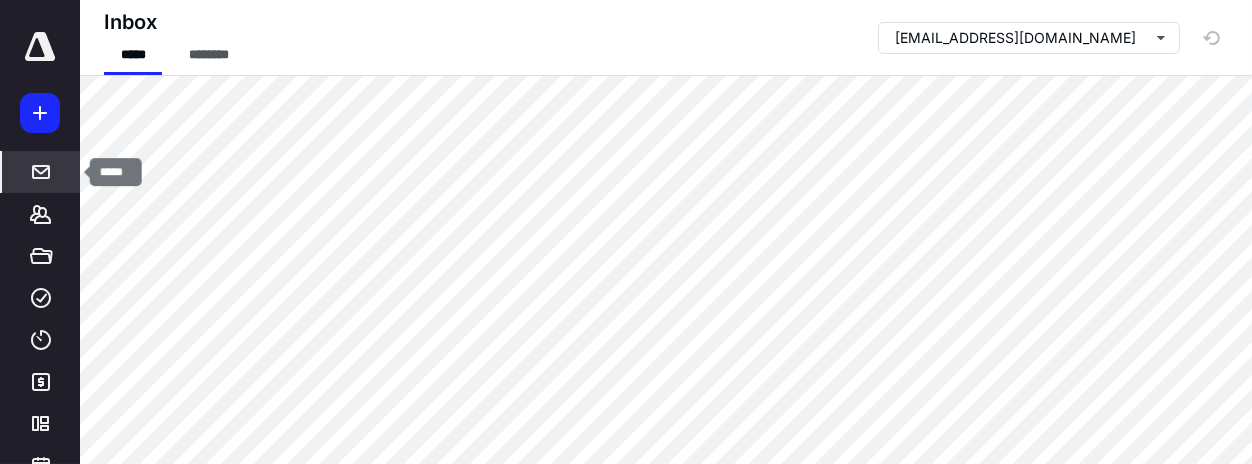 click 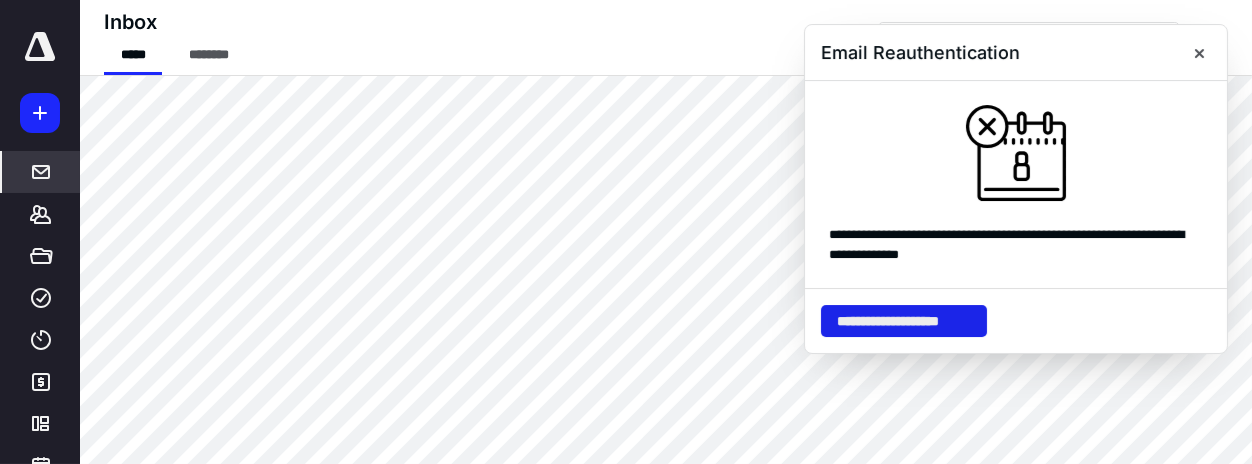 click on "**********" at bounding box center [904, 321] 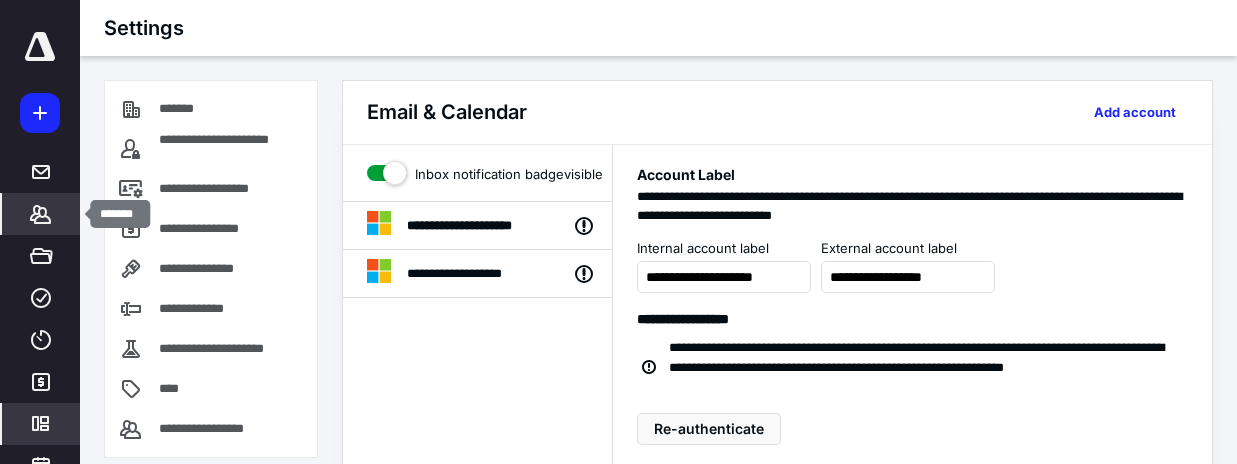 click 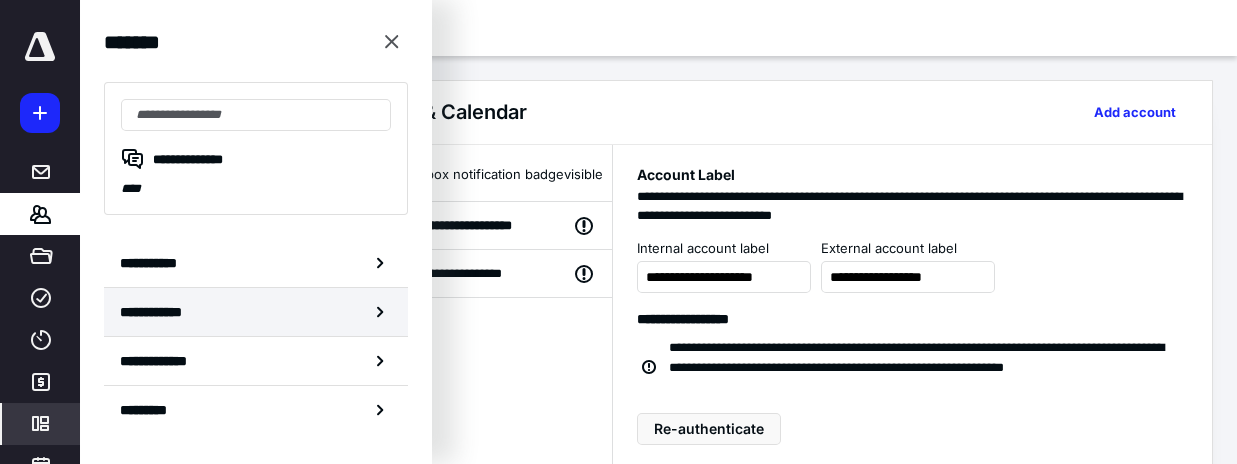 click on "**********" at bounding box center (160, 312) 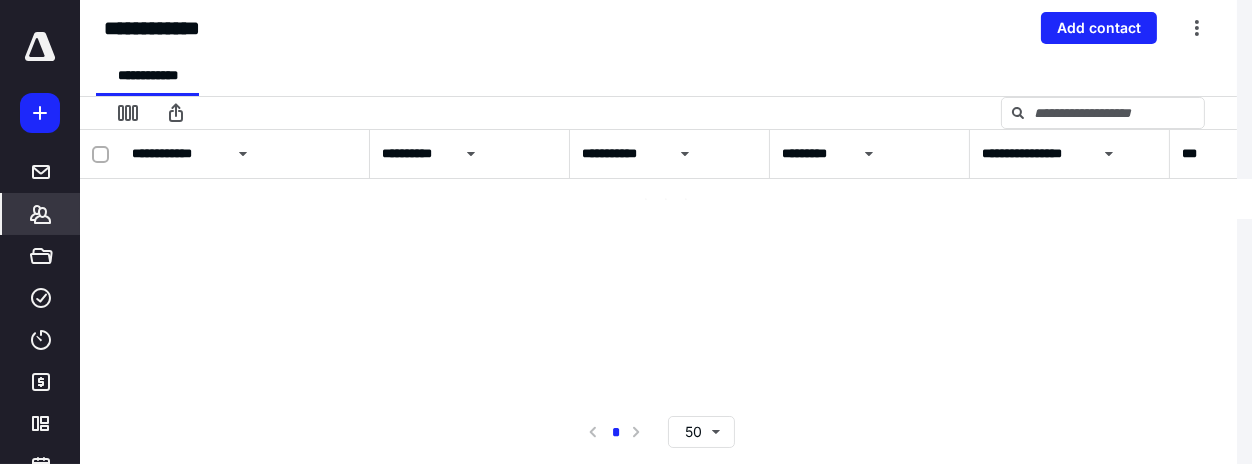 scroll, scrollTop: 0, scrollLeft: 0, axis: both 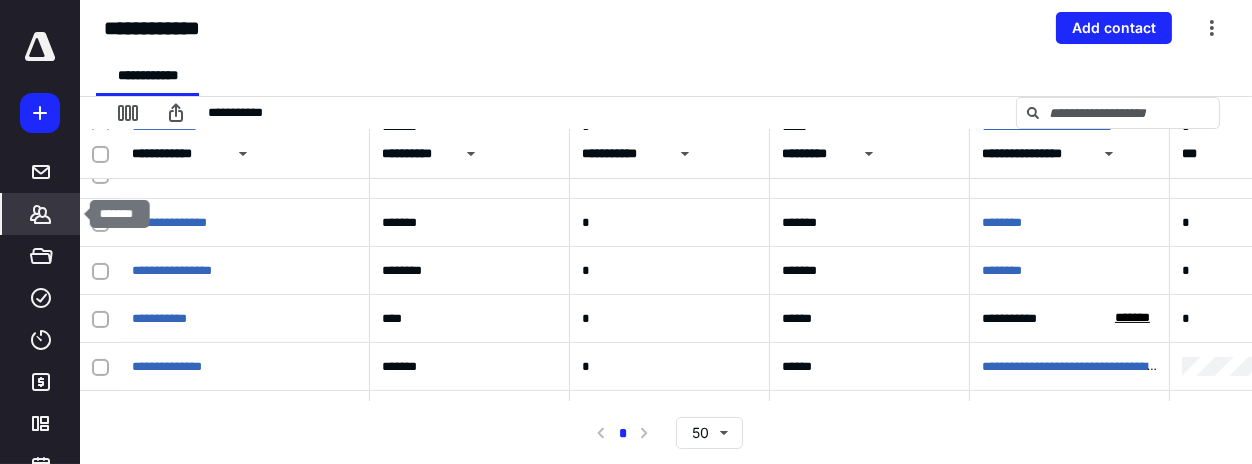 click 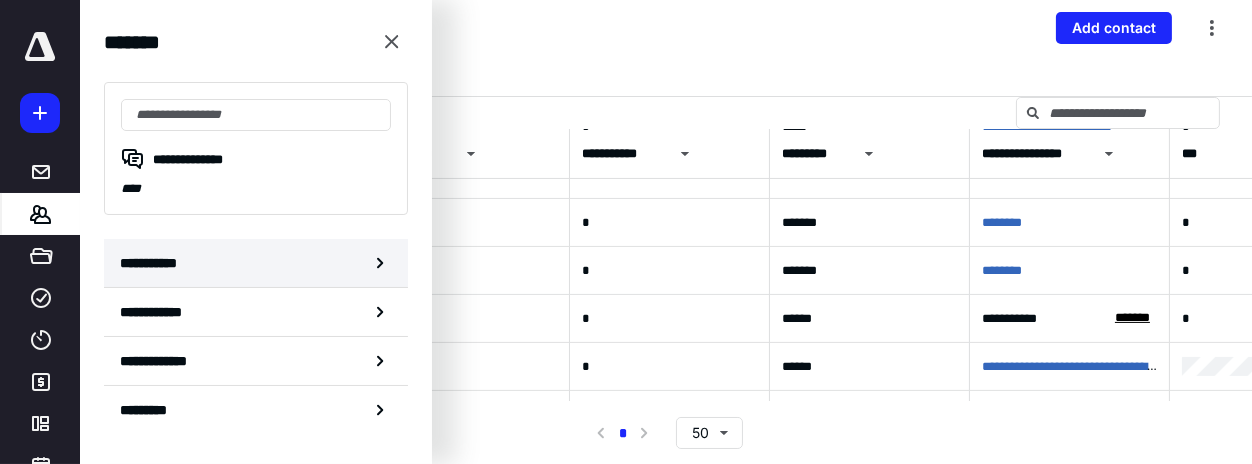 click on "**********" at bounding box center [153, 263] 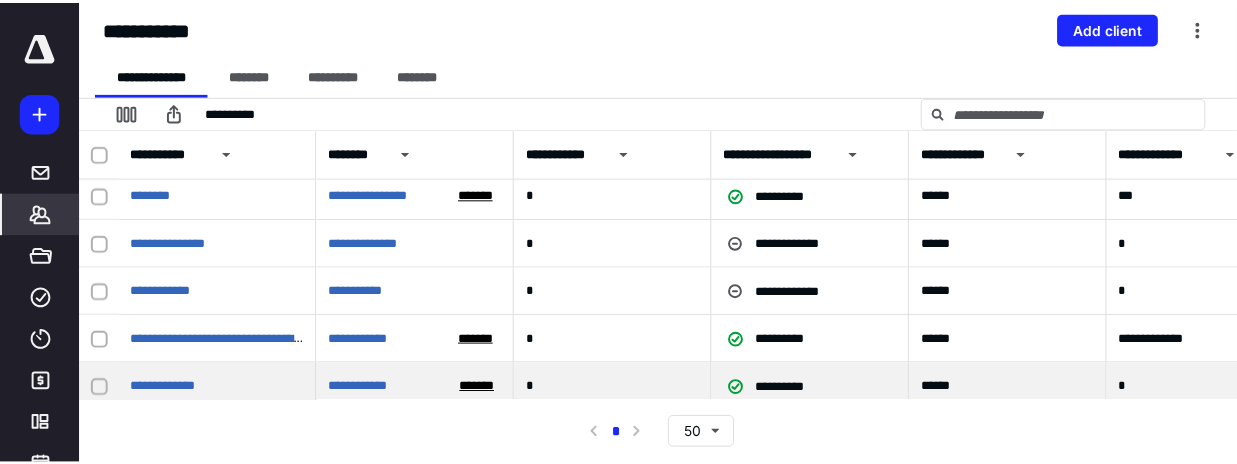 scroll, scrollTop: 0, scrollLeft: 0, axis: both 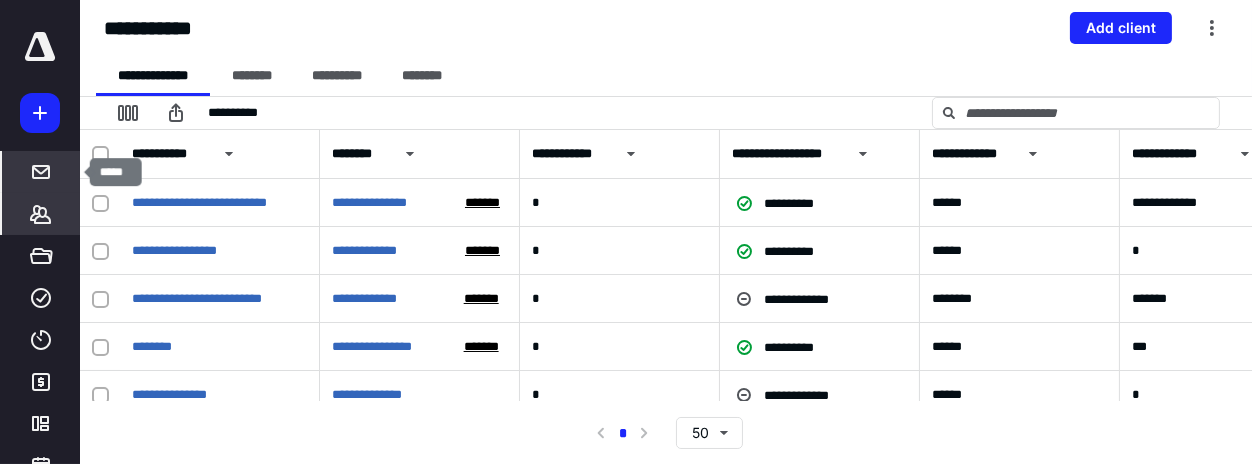 click at bounding box center [41, 172] 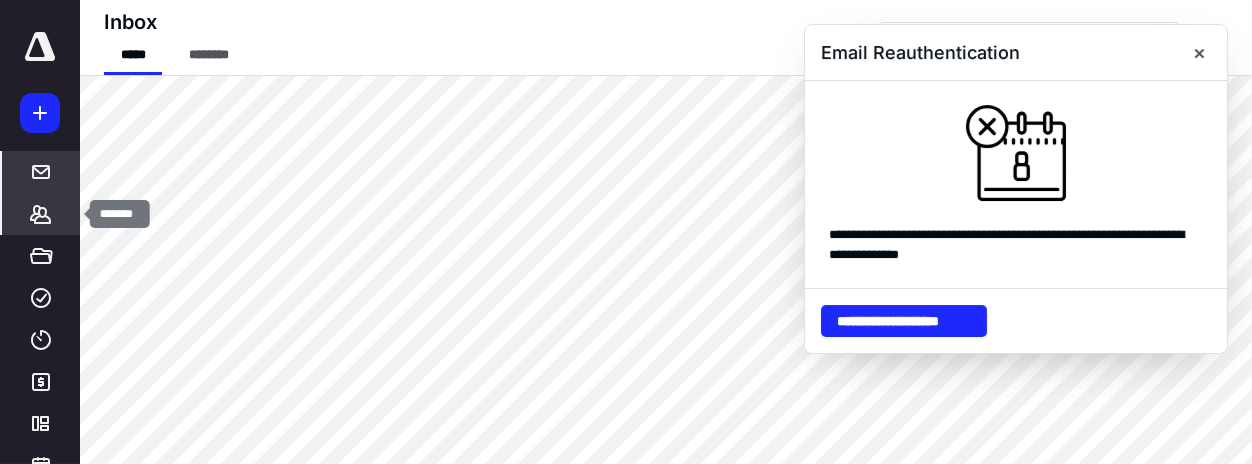 click 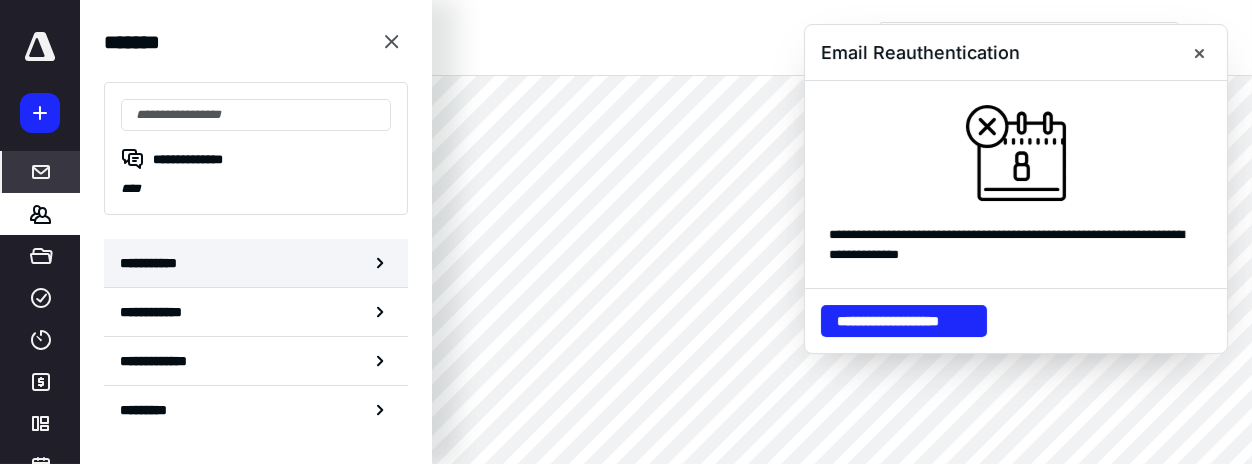 click on "**********" at bounding box center (153, 263) 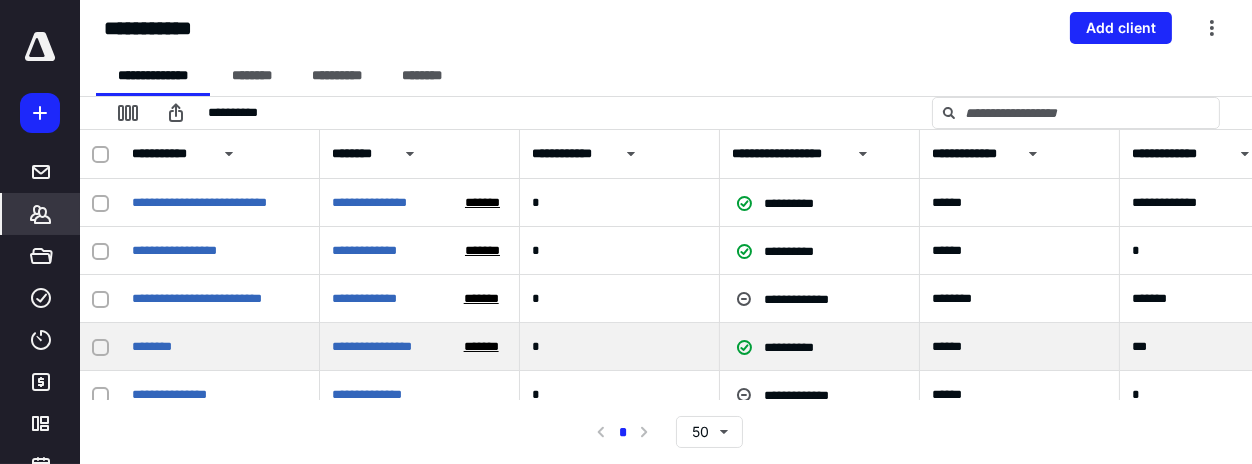 click on "********" at bounding box center [220, 347] 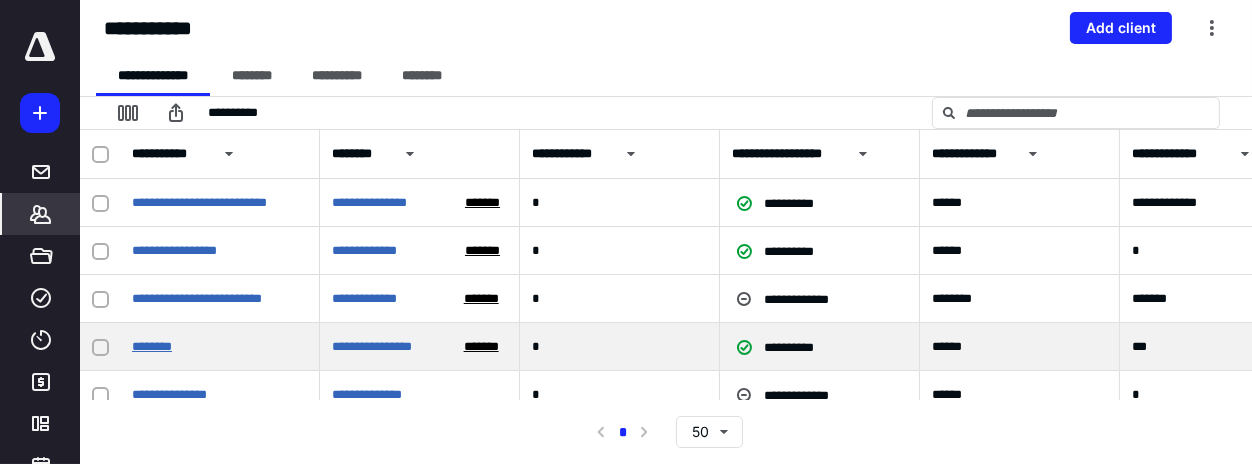 click on "********" at bounding box center [152, 346] 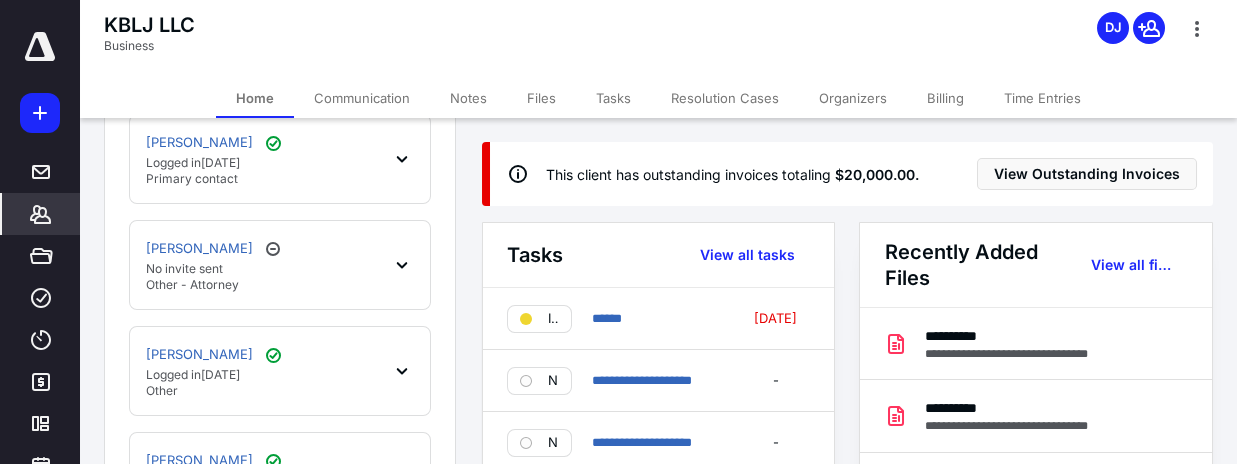 scroll, scrollTop: 800, scrollLeft: 0, axis: vertical 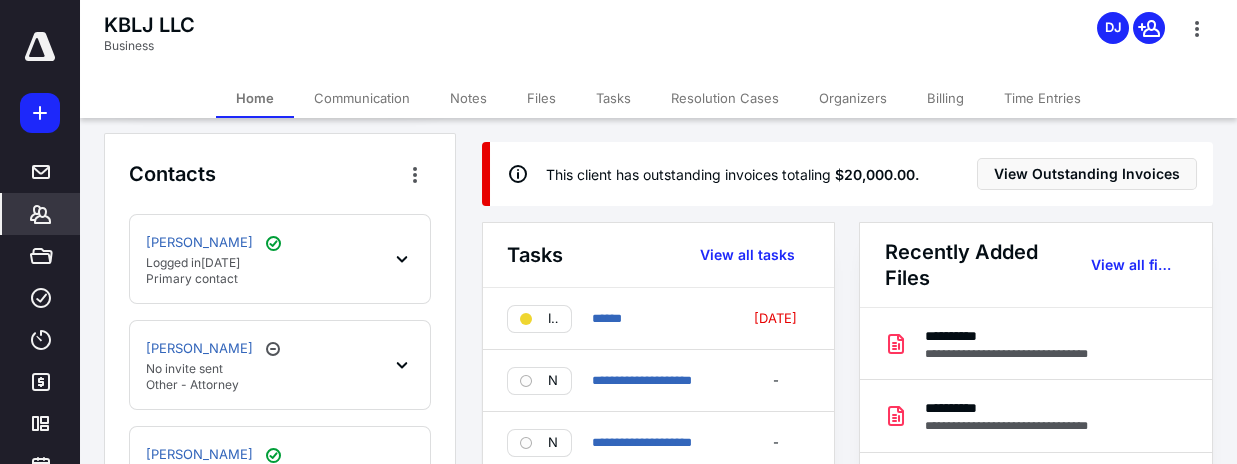 click 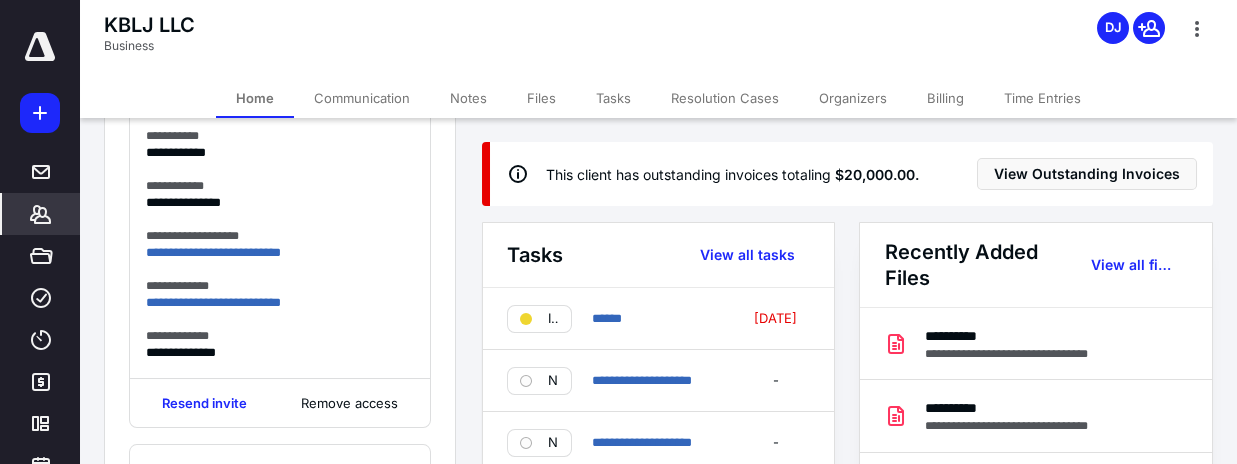 scroll, scrollTop: 1000, scrollLeft: 0, axis: vertical 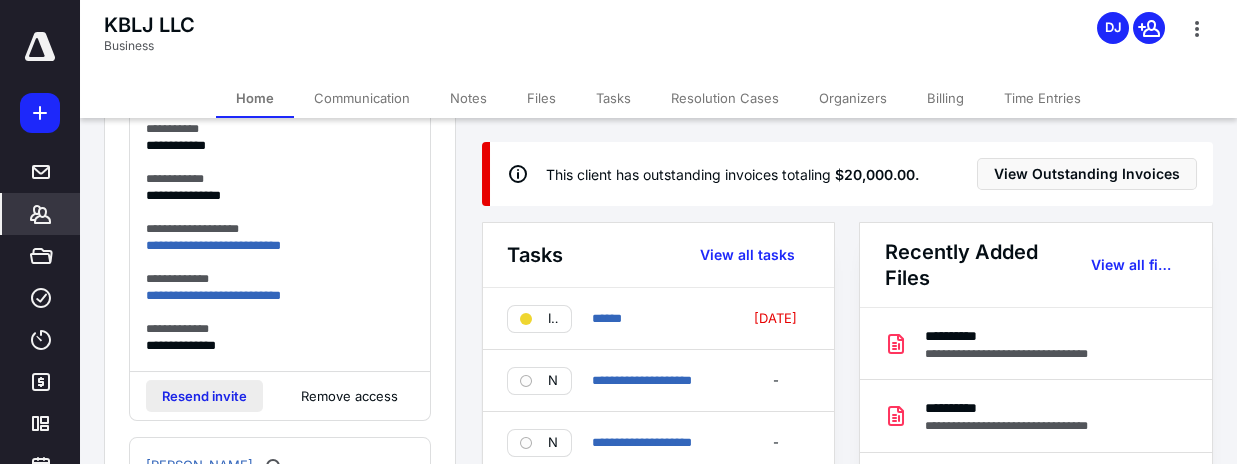 click on "Resend invite" at bounding box center [204, 396] 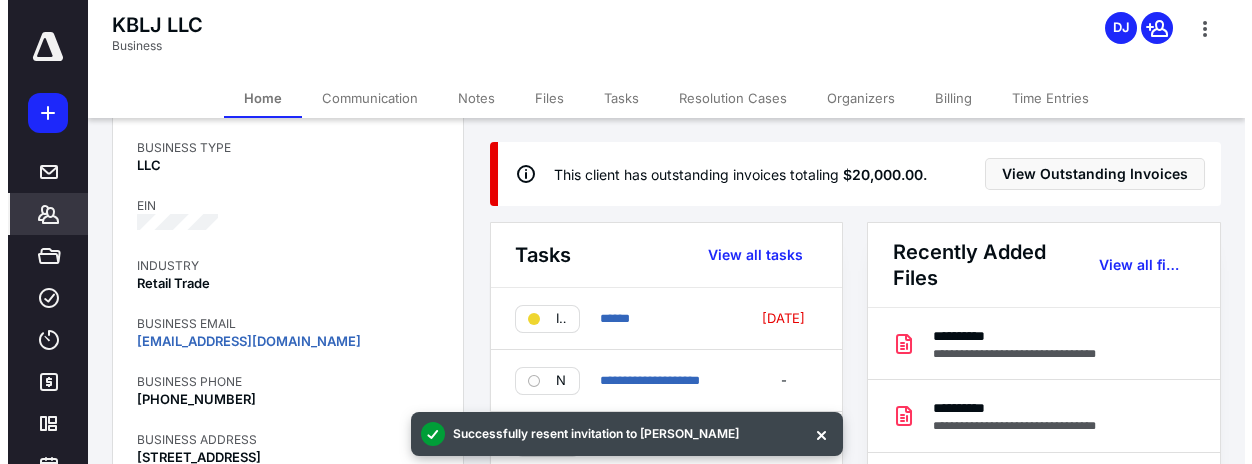 scroll, scrollTop: 0, scrollLeft: 0, axis: both 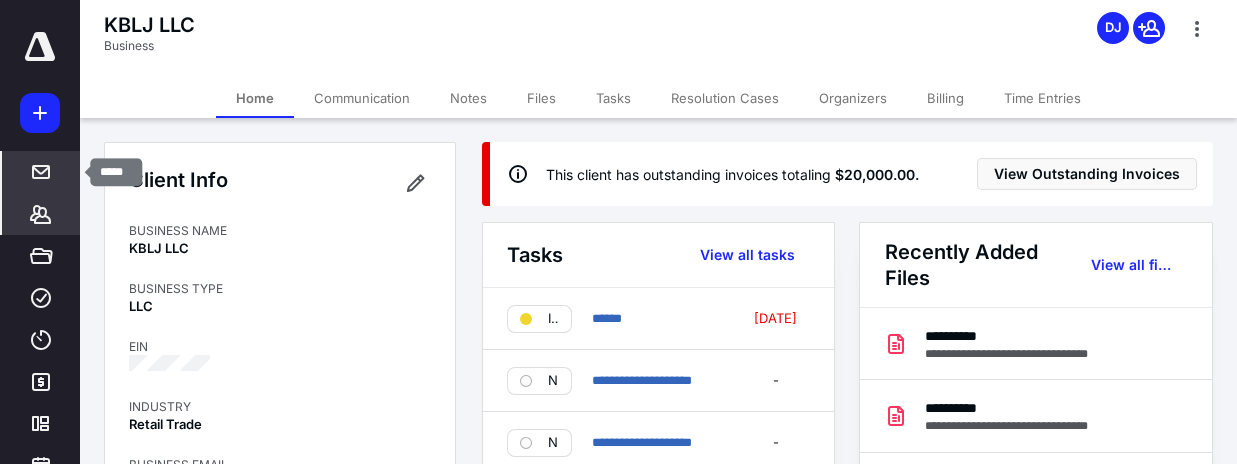 click 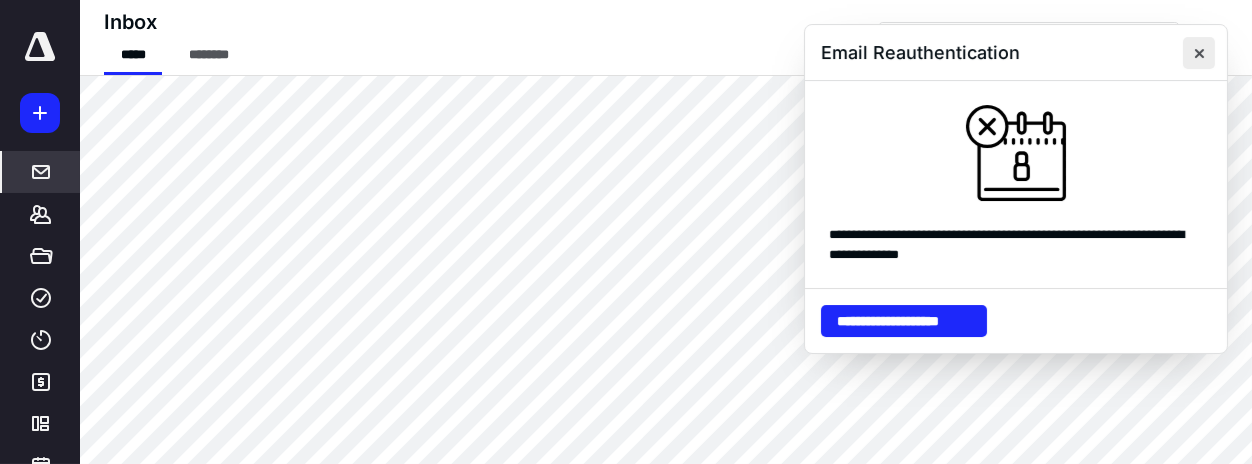 click at bounding box center [1199, 53] 